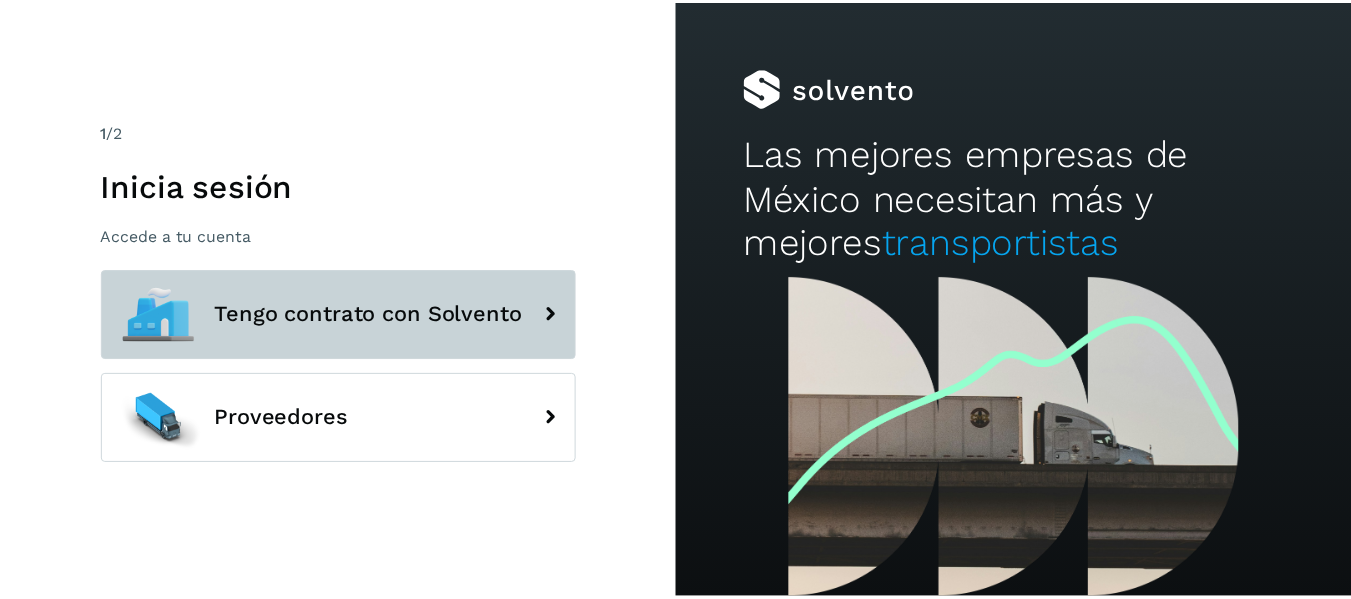 scroll, scrollTop: 0, scrollLeft: 0, axis: both 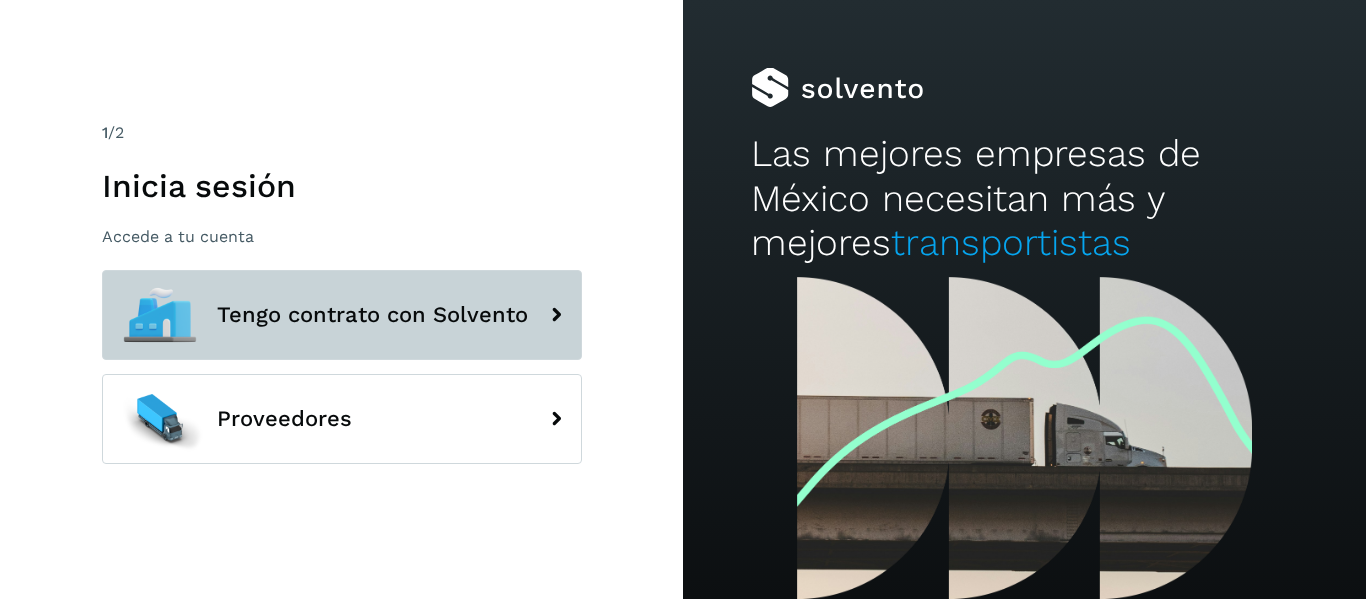 click on "Tengo contrato con Solvento" 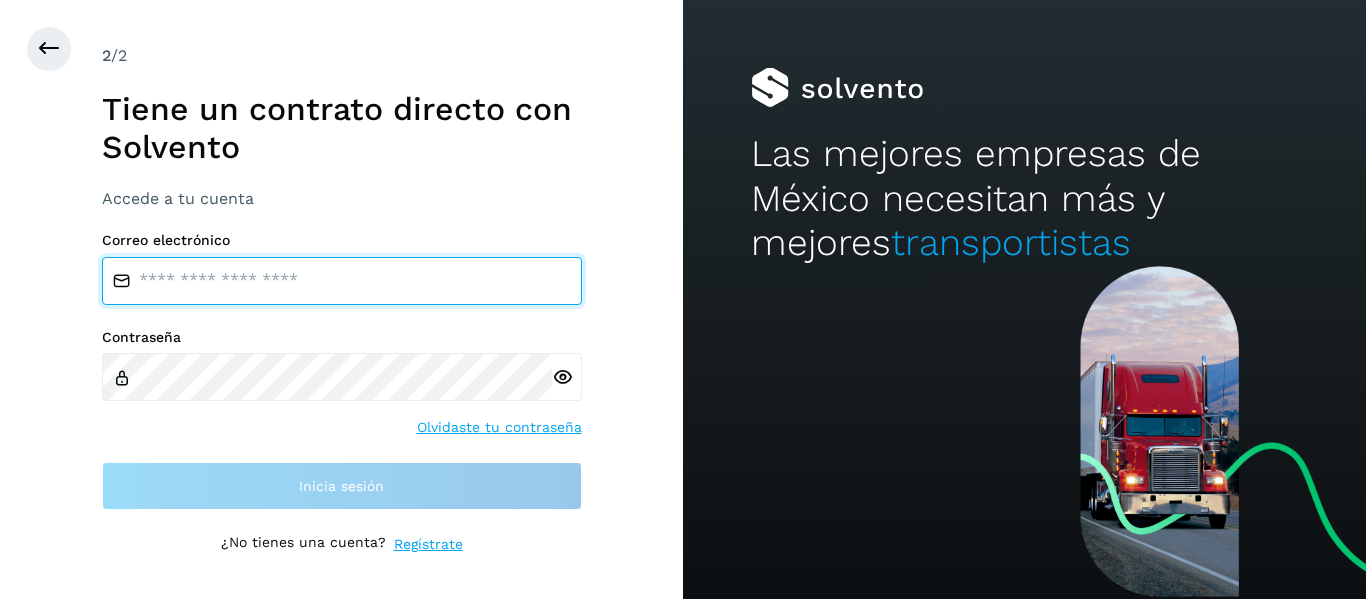 type on "**********" 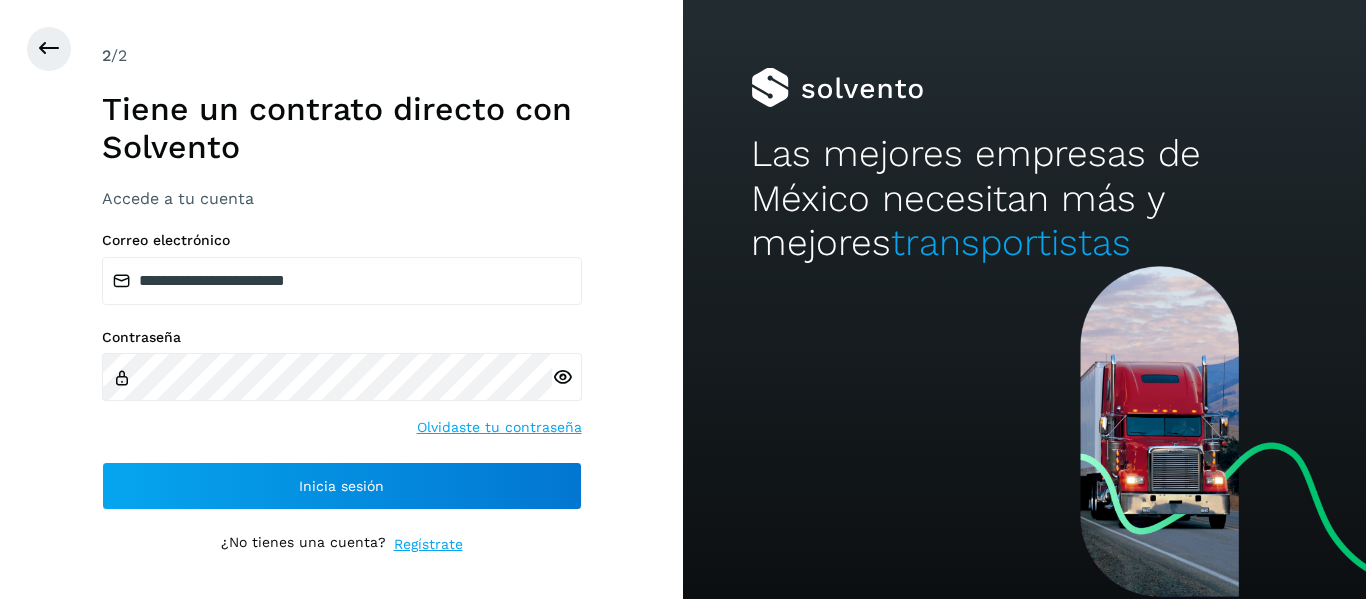 click on "**********" at bounding box center [342, 300] 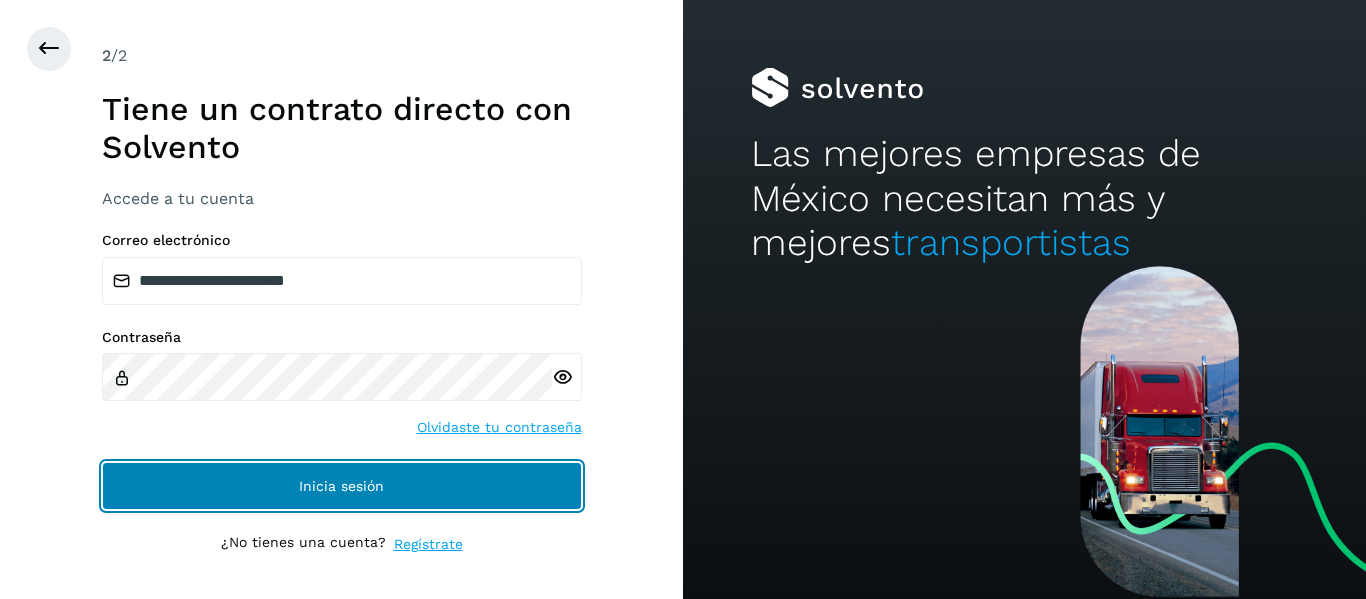 click on "Inicia sesión" at bounding box center (342, 486) 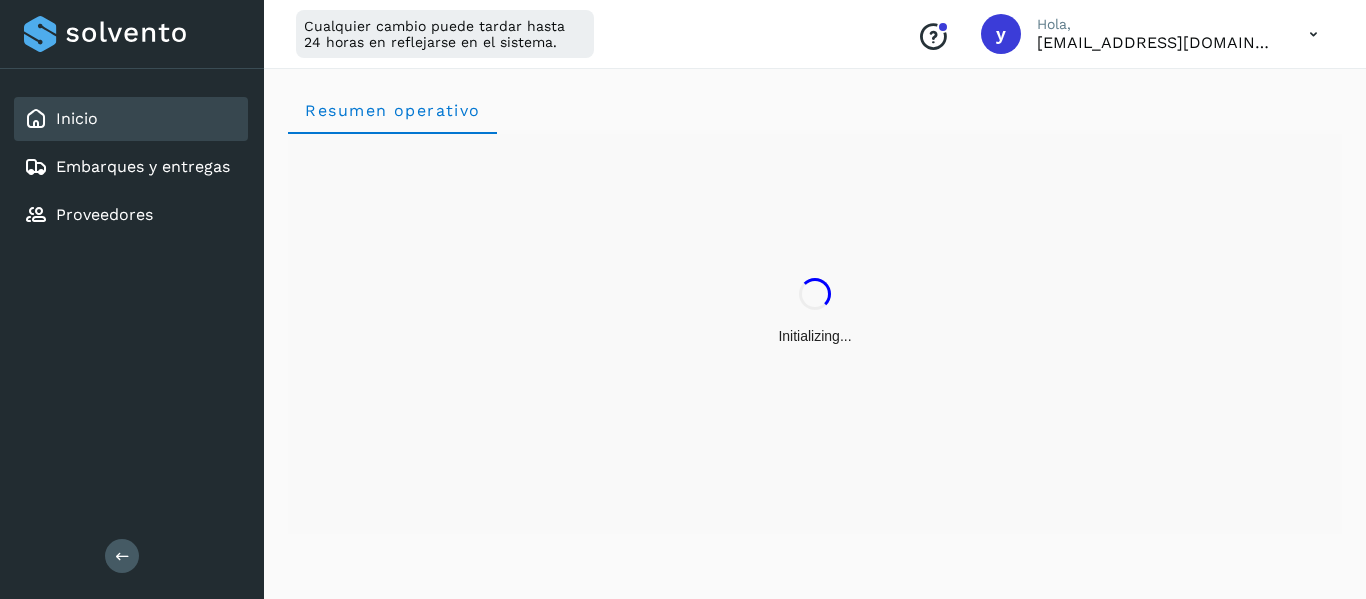 click at bounding box center (122, 556) 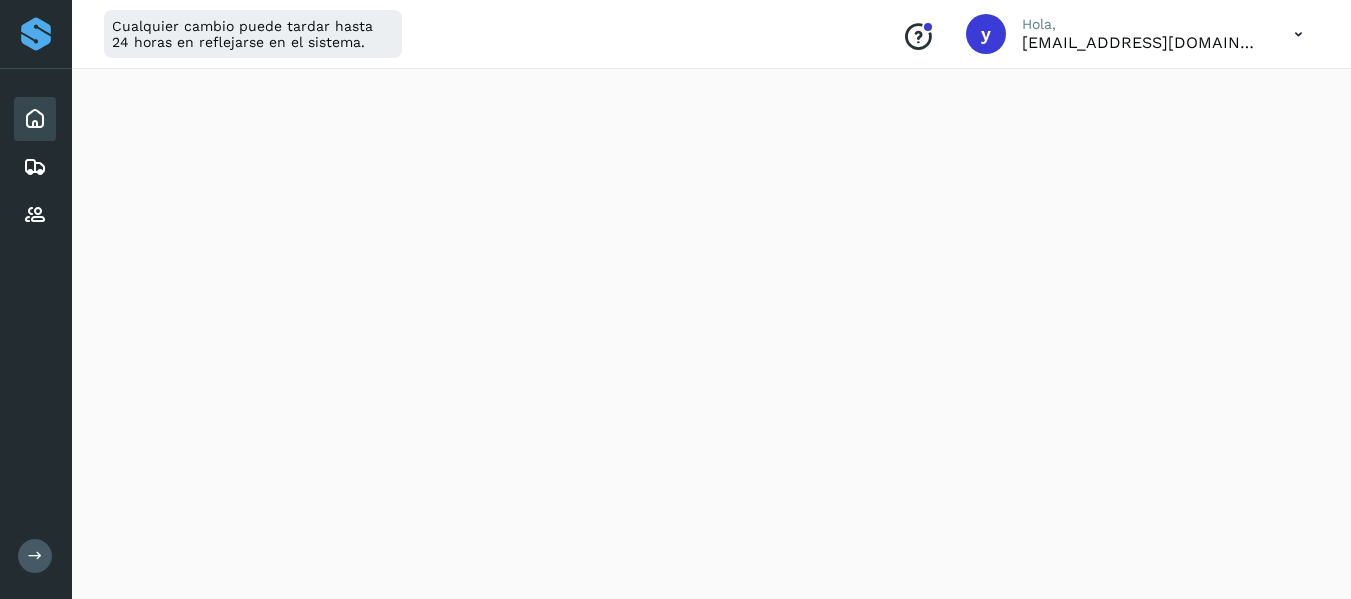 scroll, scrollTop: 2459, scrollLeft: 0, axis: vertical 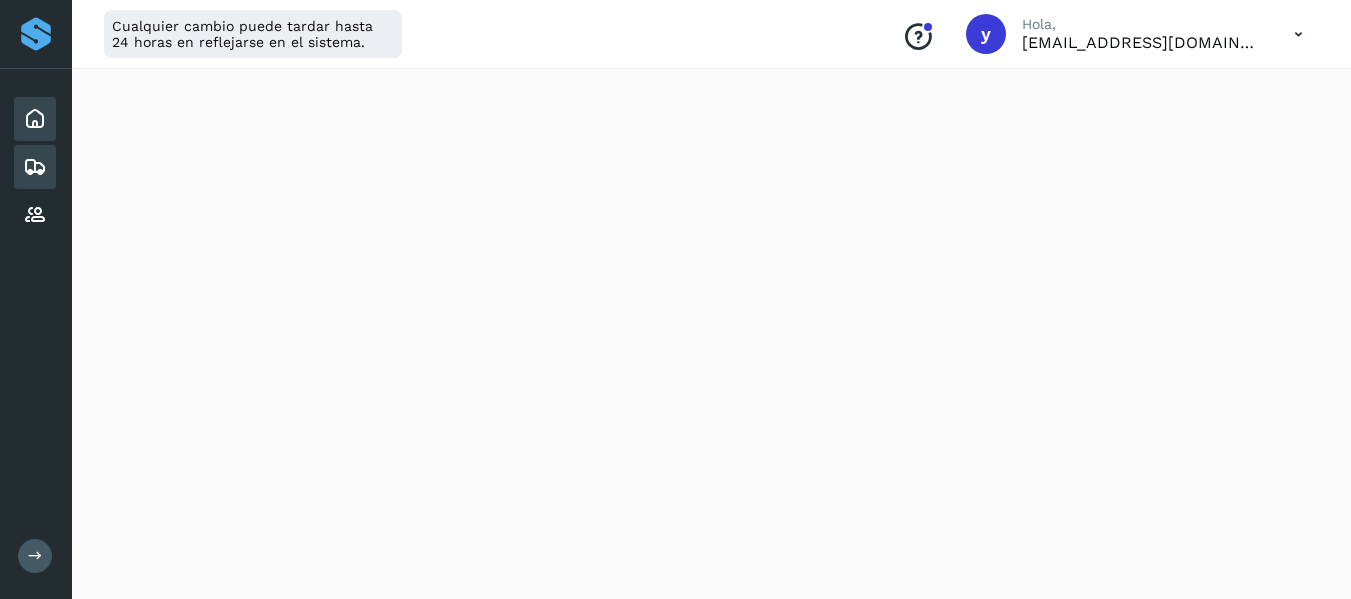 click on "Embarques y entregas" 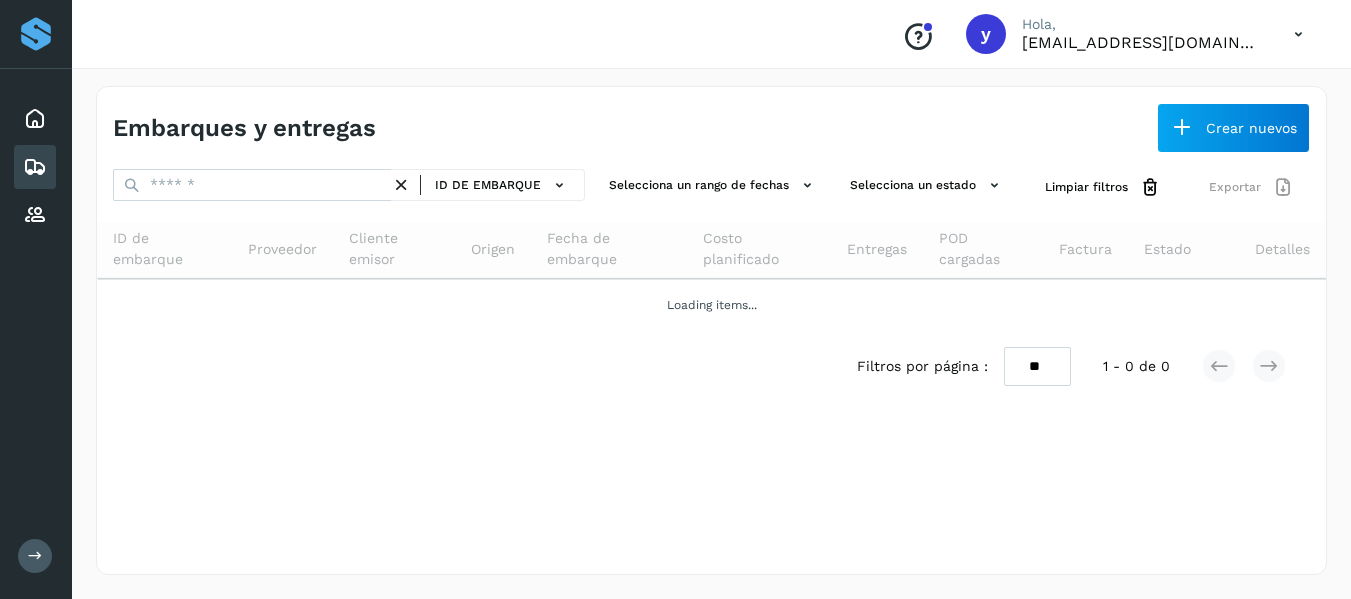 scroll, scrollTop: 0, scrollLeft: 0, axis: both 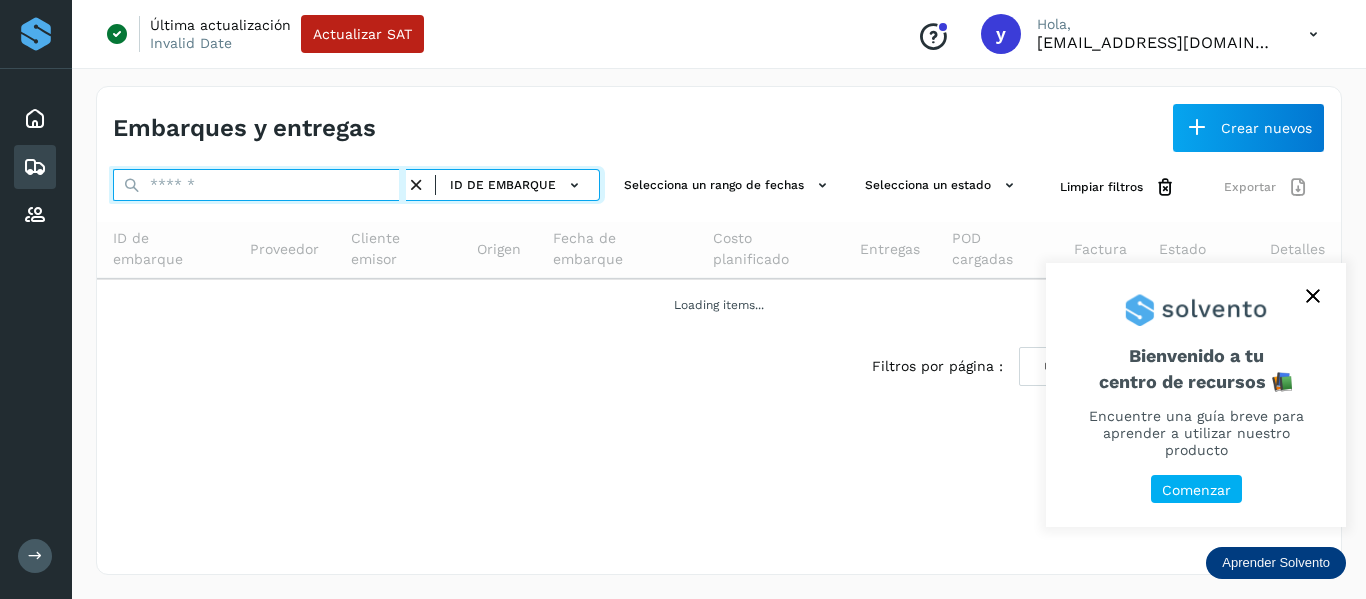 click at bounding box center [259, 185] 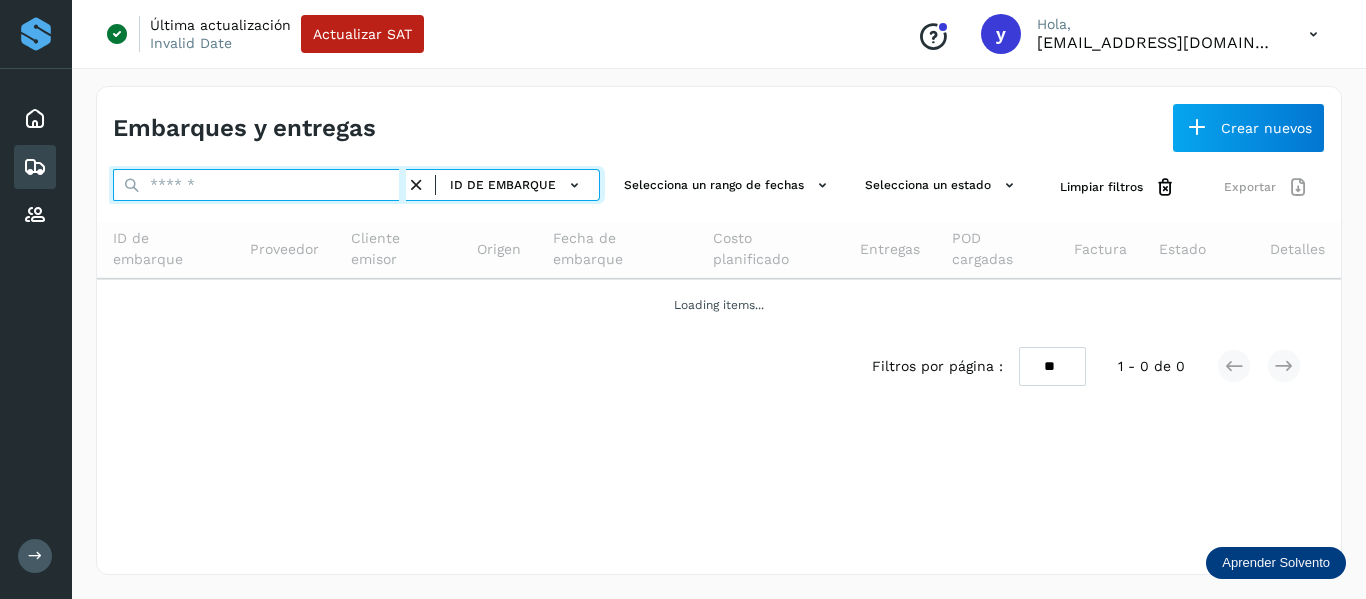 click at bounding box center (259, 185) 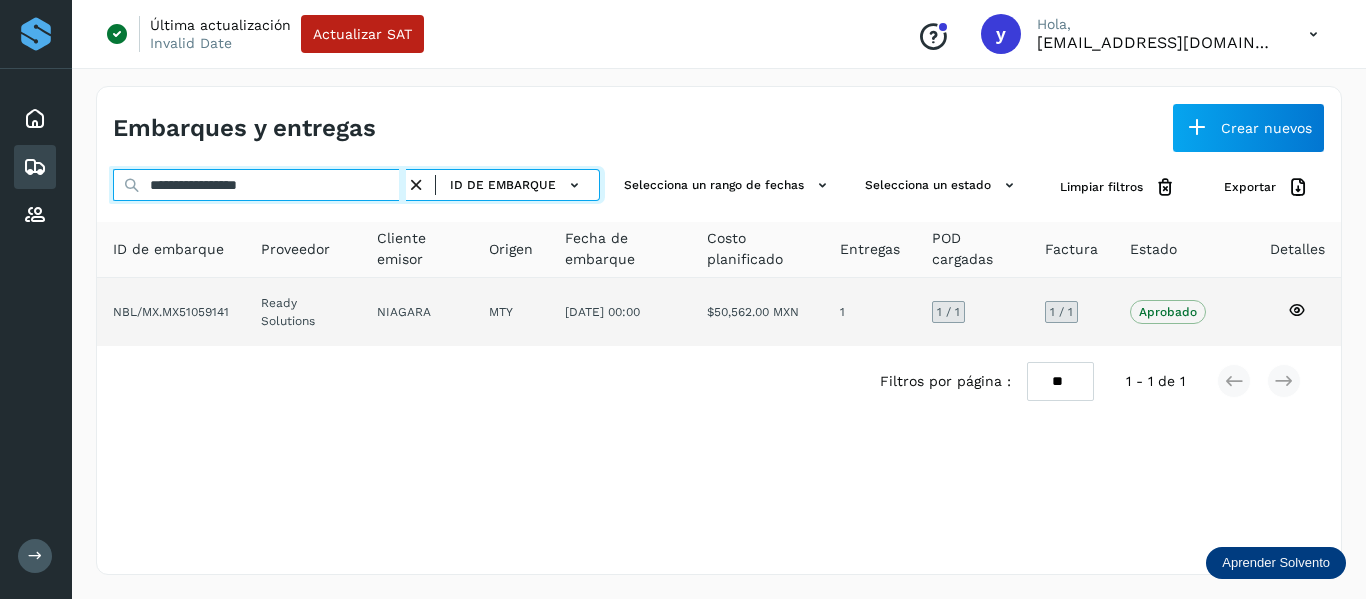 type on "**********" 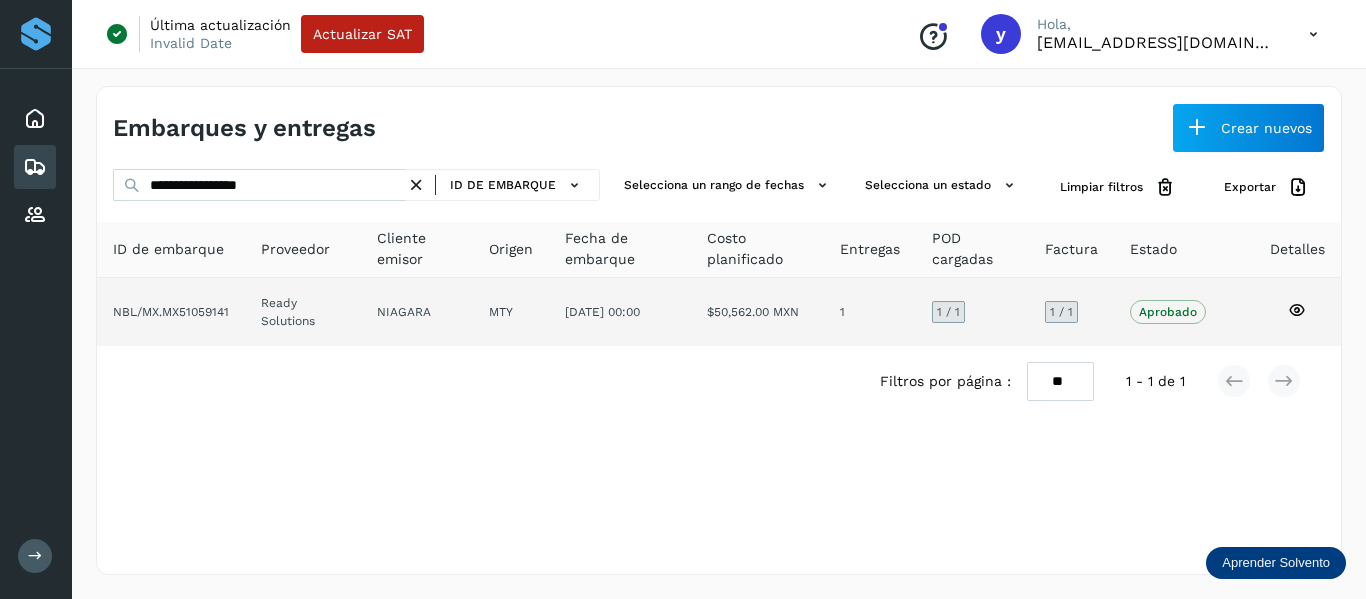 click on "1" 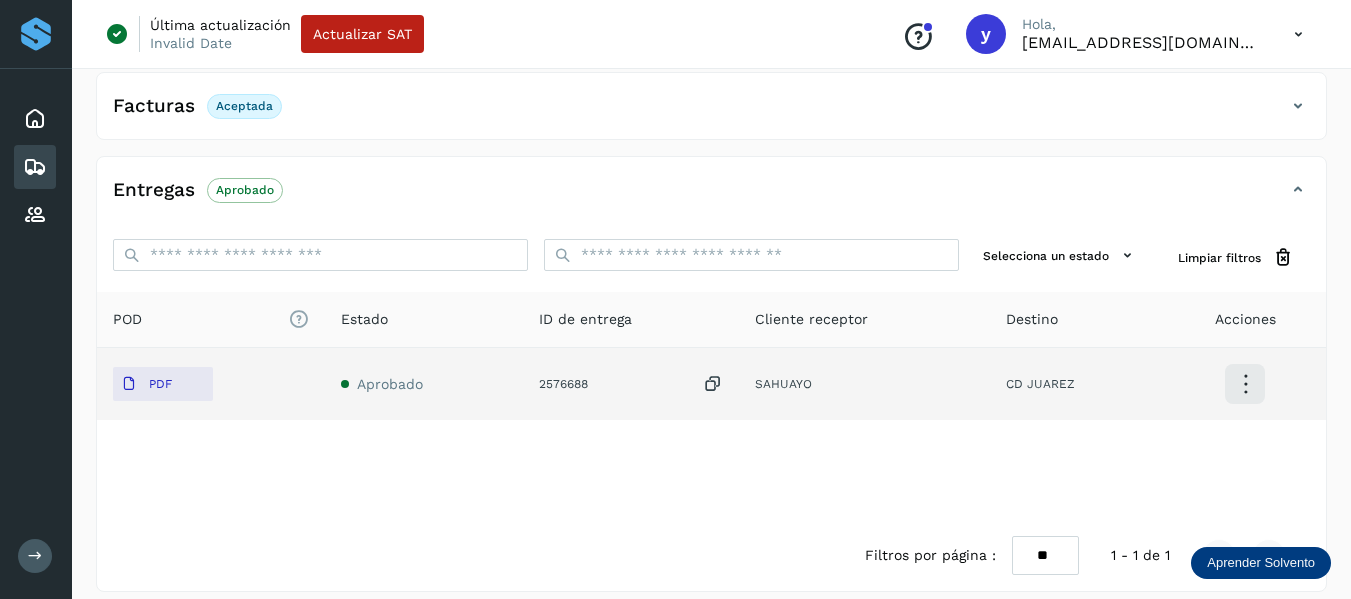 scroll, scrollTop: 354, scrollLeft: 0, axis: vertical 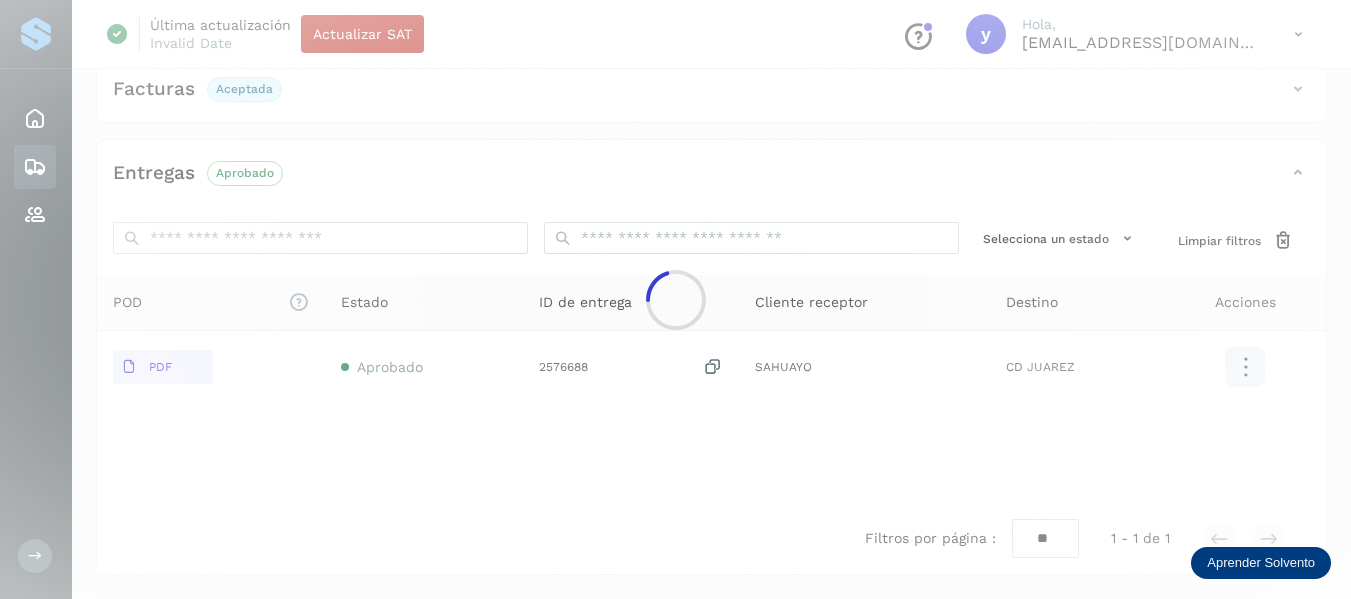 click 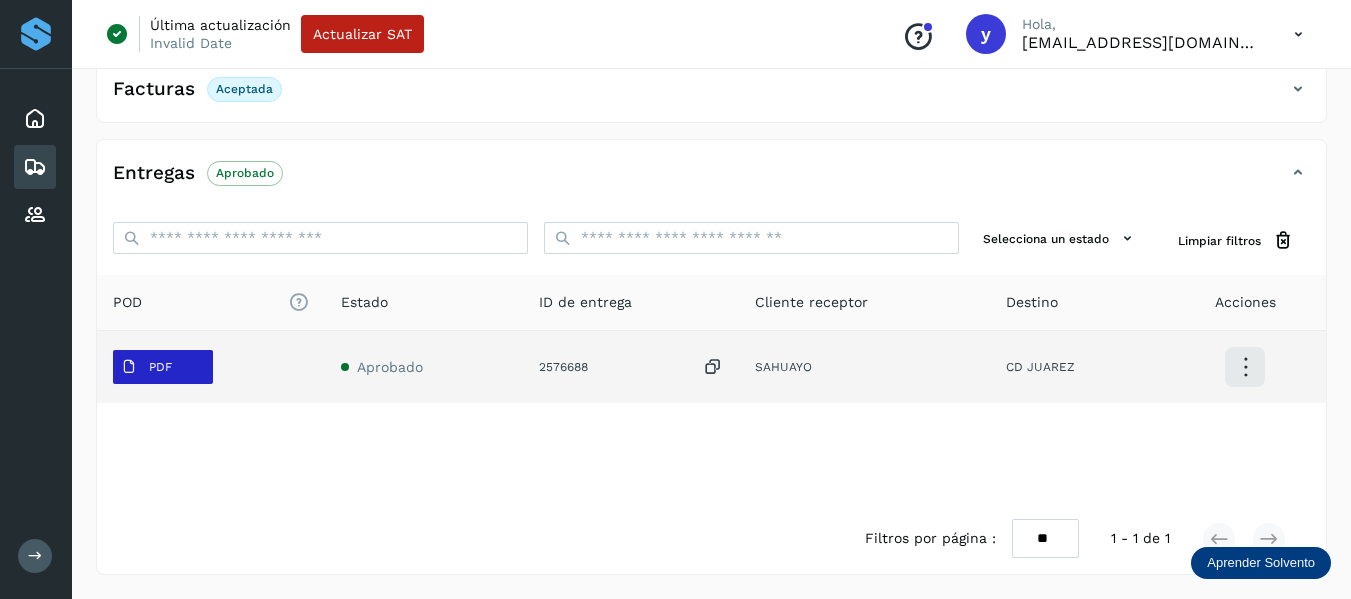 click on "PDF" at bounding box center (160, 367) 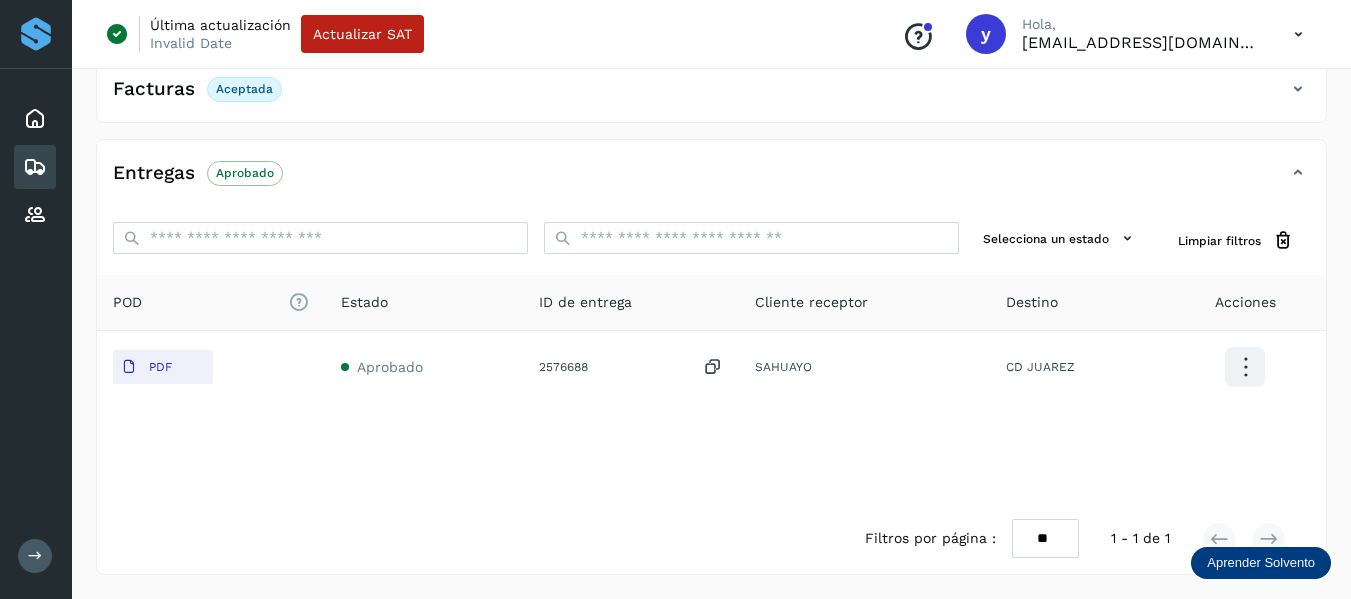 click at bounding box center (35, 167) 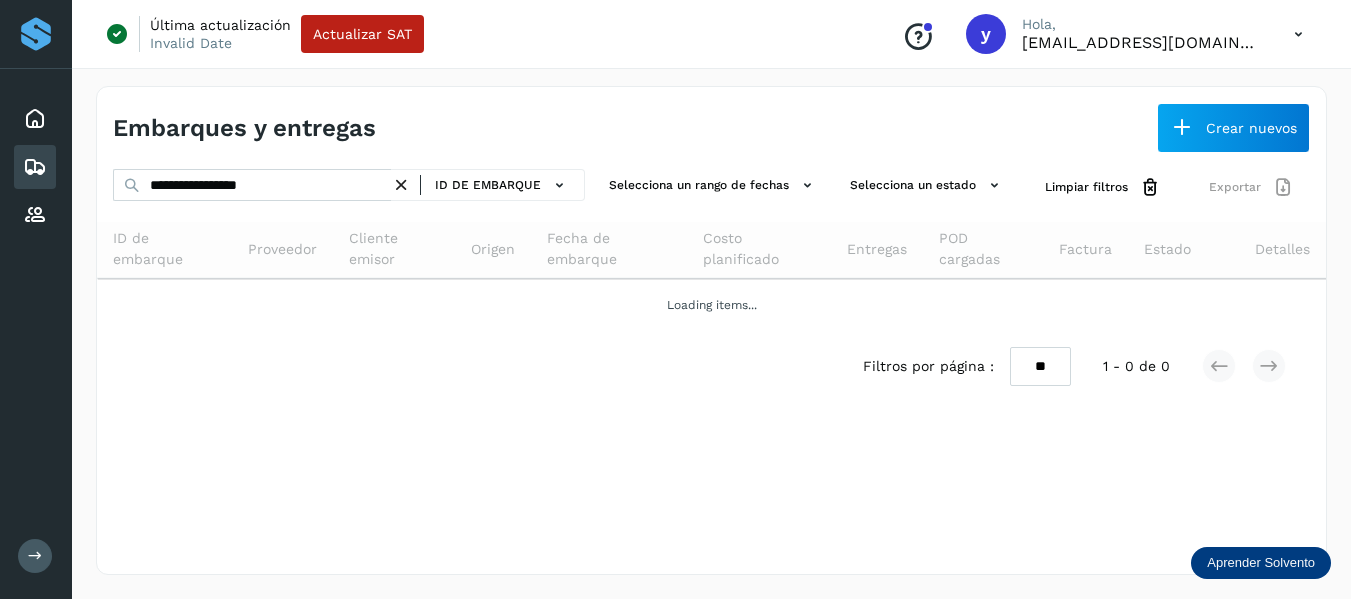 scroll, scrollTop: 0, scrollLeft: 0, axis: both 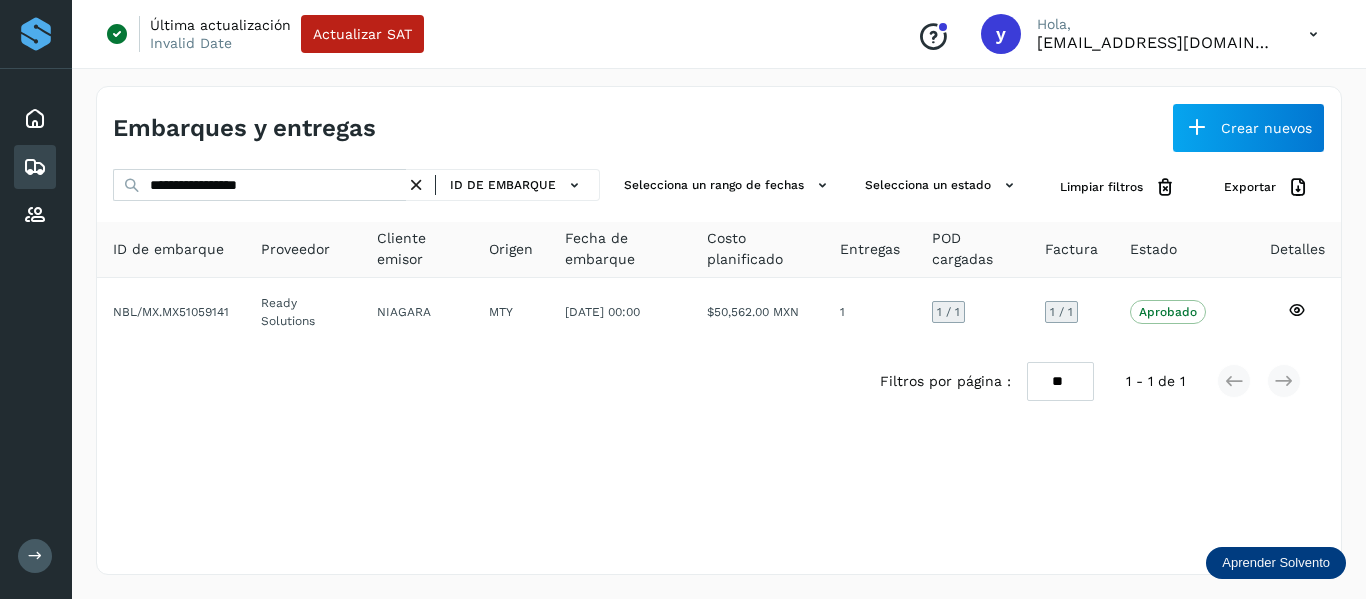 click at bounding box center (416, 185) 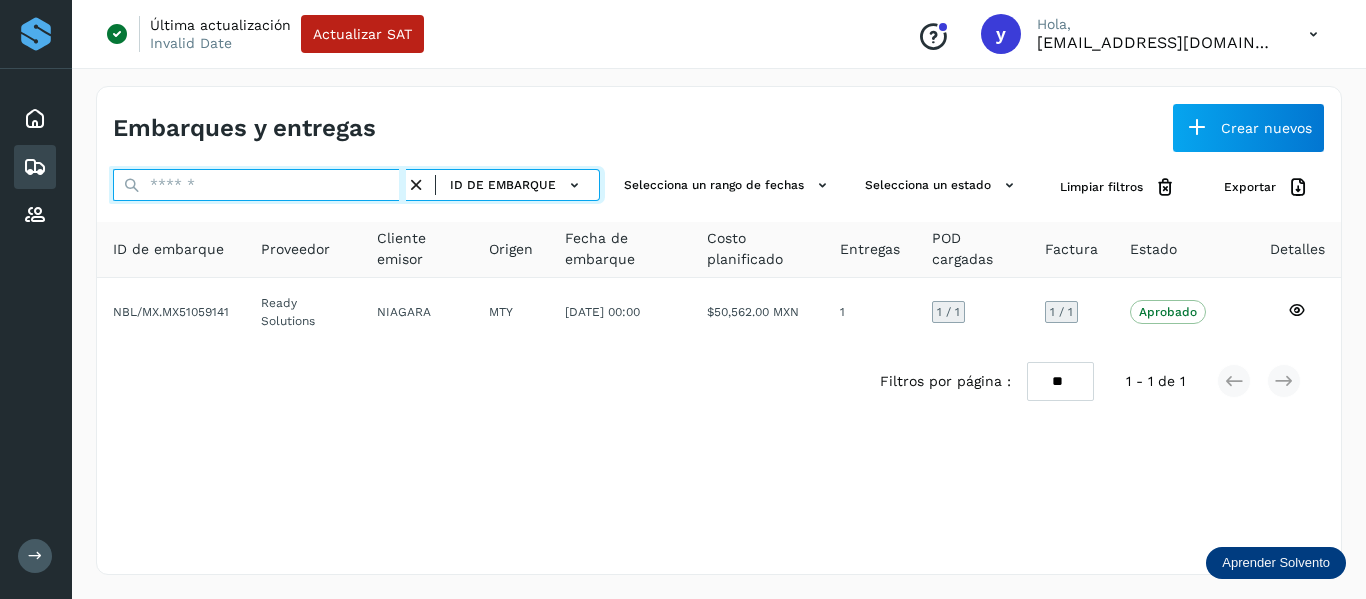 click at bounding box center (259, 185) 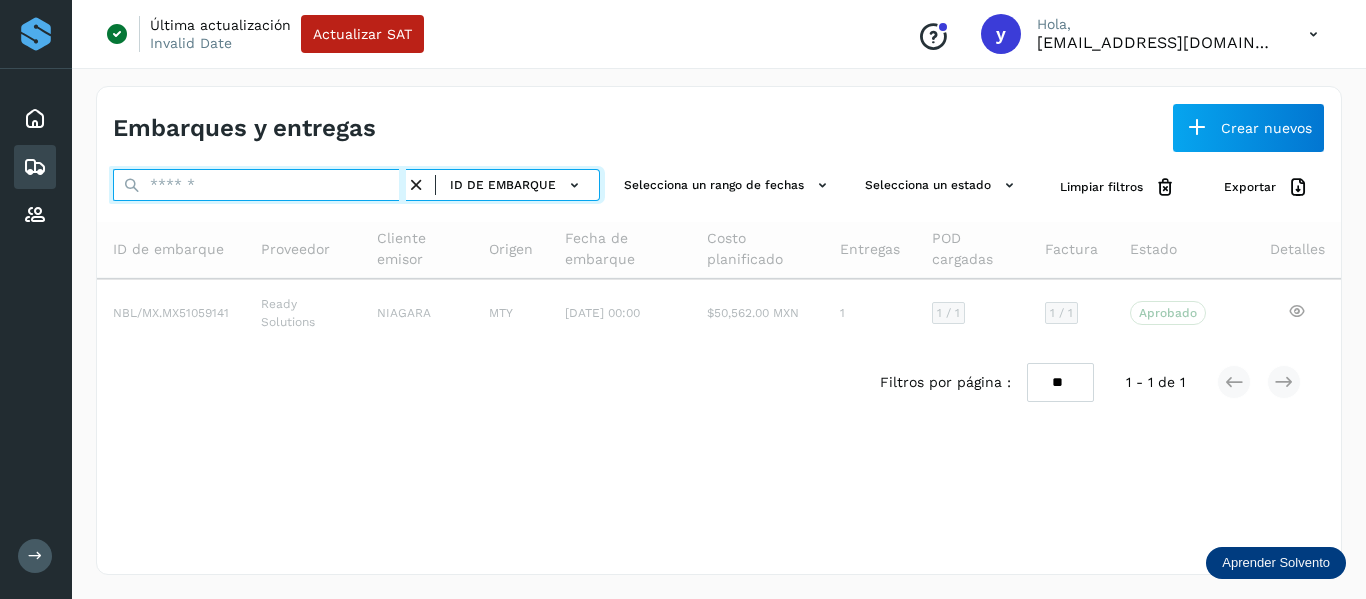 paste on "**********" 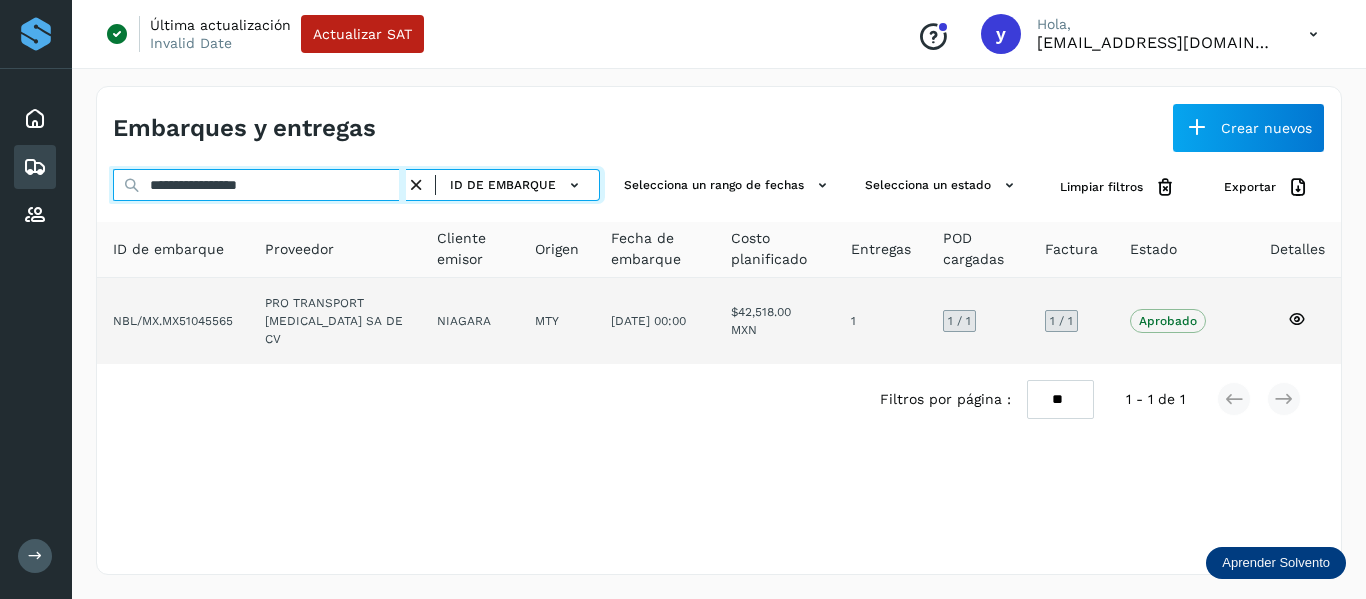 type on "**********" 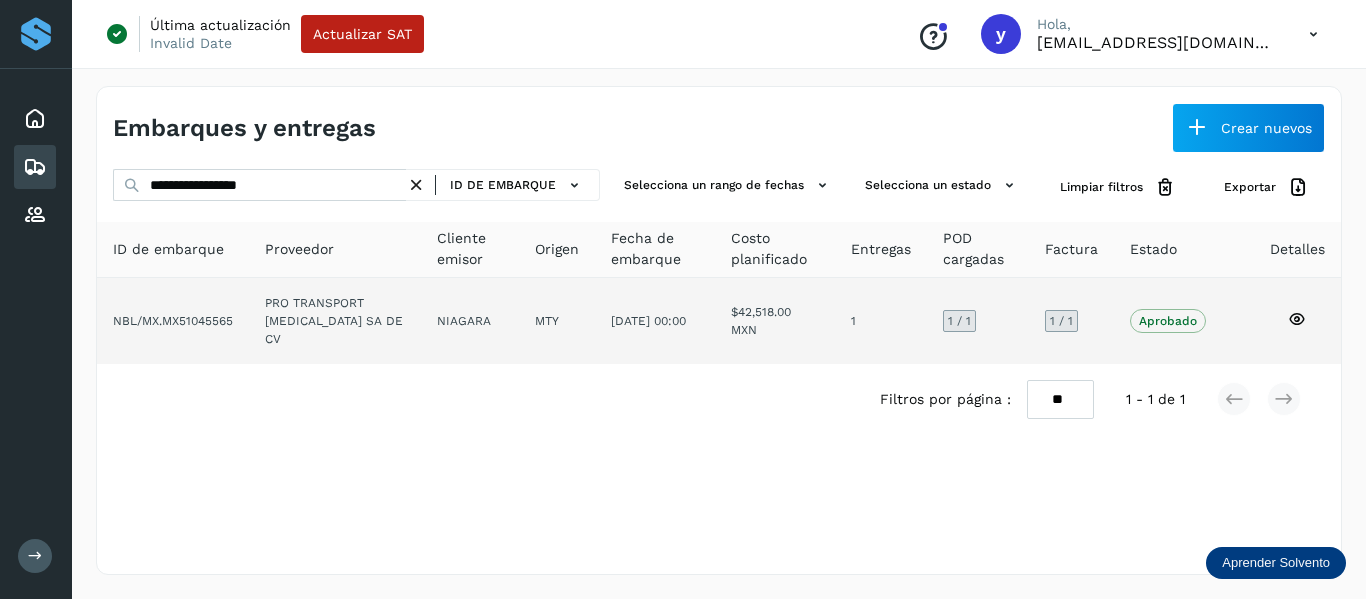click 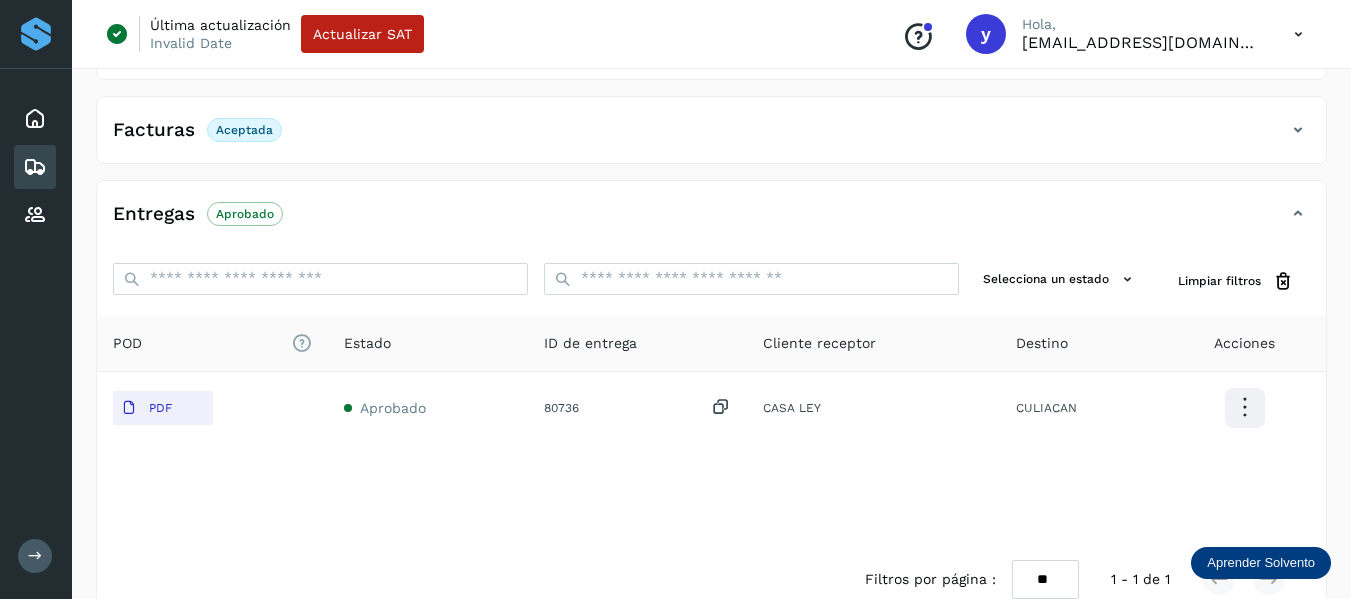 scroll, scrollTop: 354, scrollLeft: 0, axis: vertical 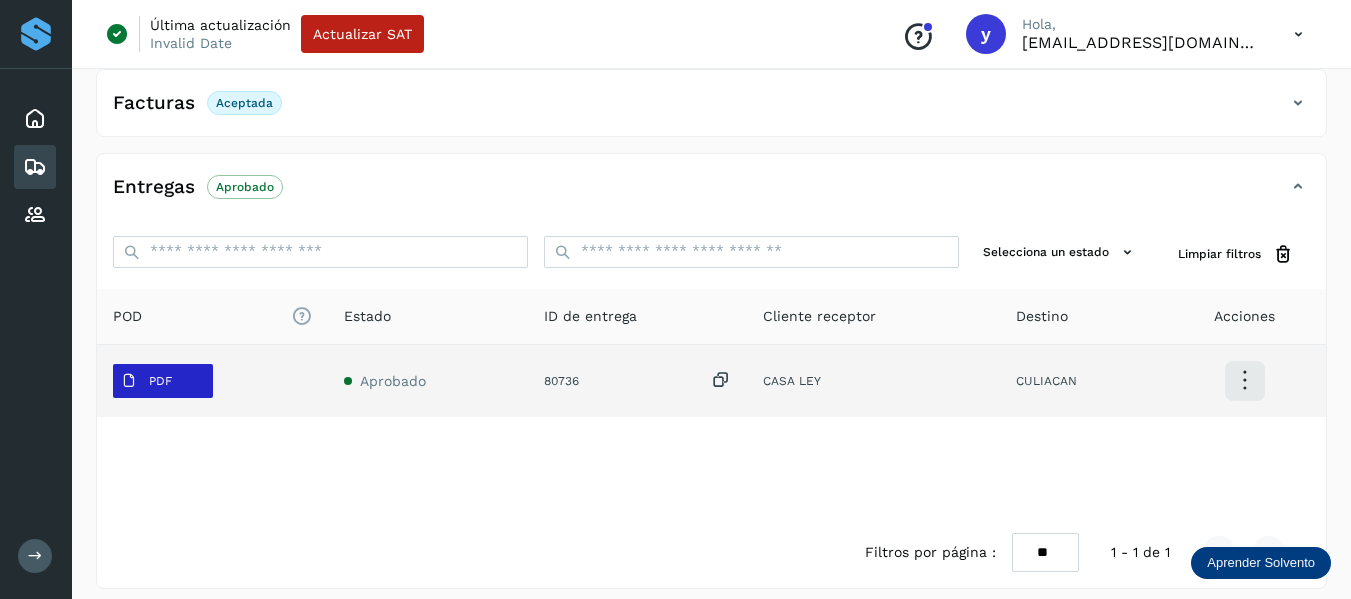 click on "PDF" at bounding box center [160, 381] 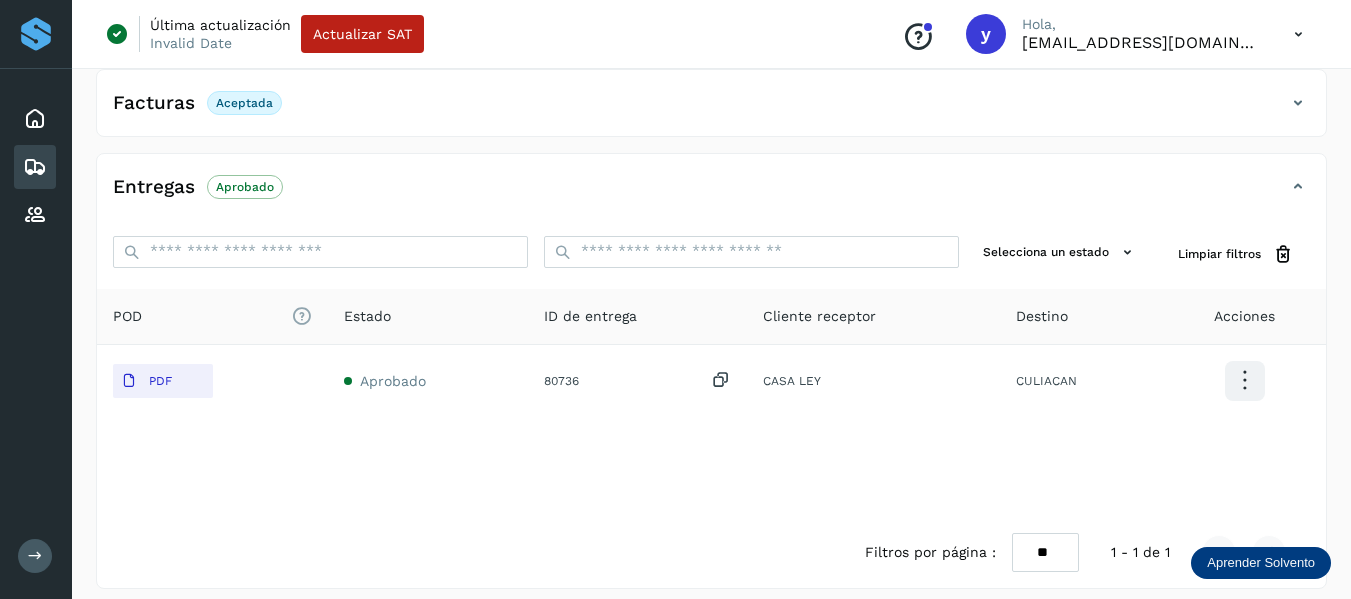 type 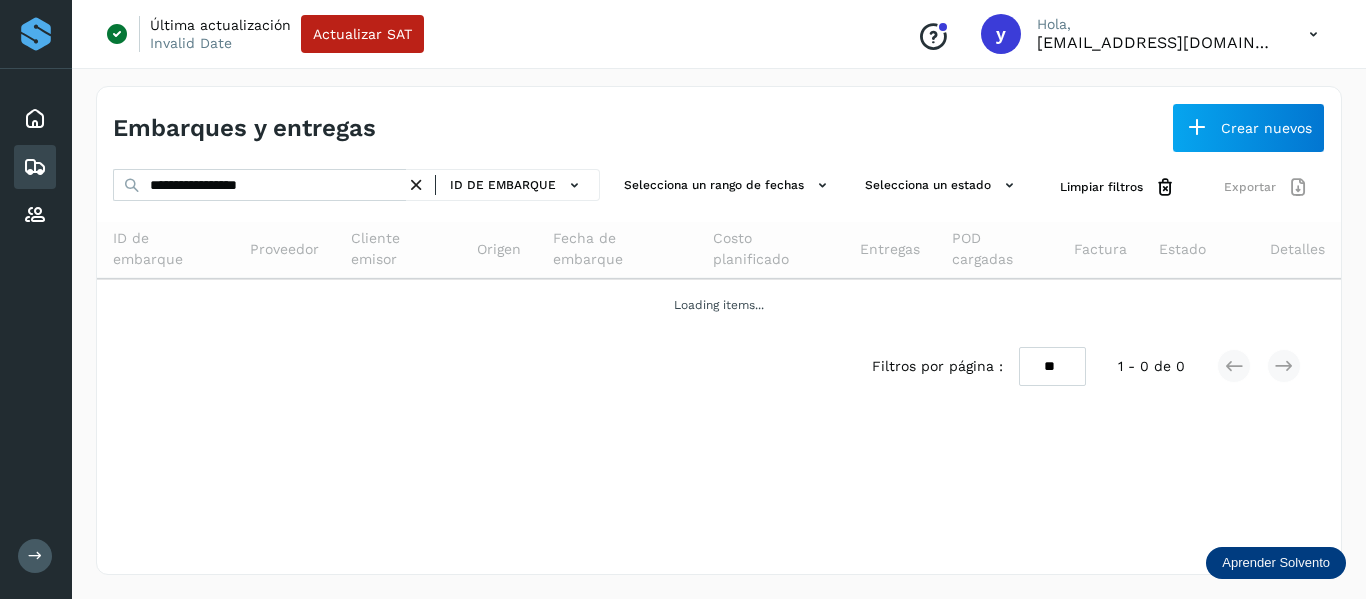 click at bounding box center [416, 185] 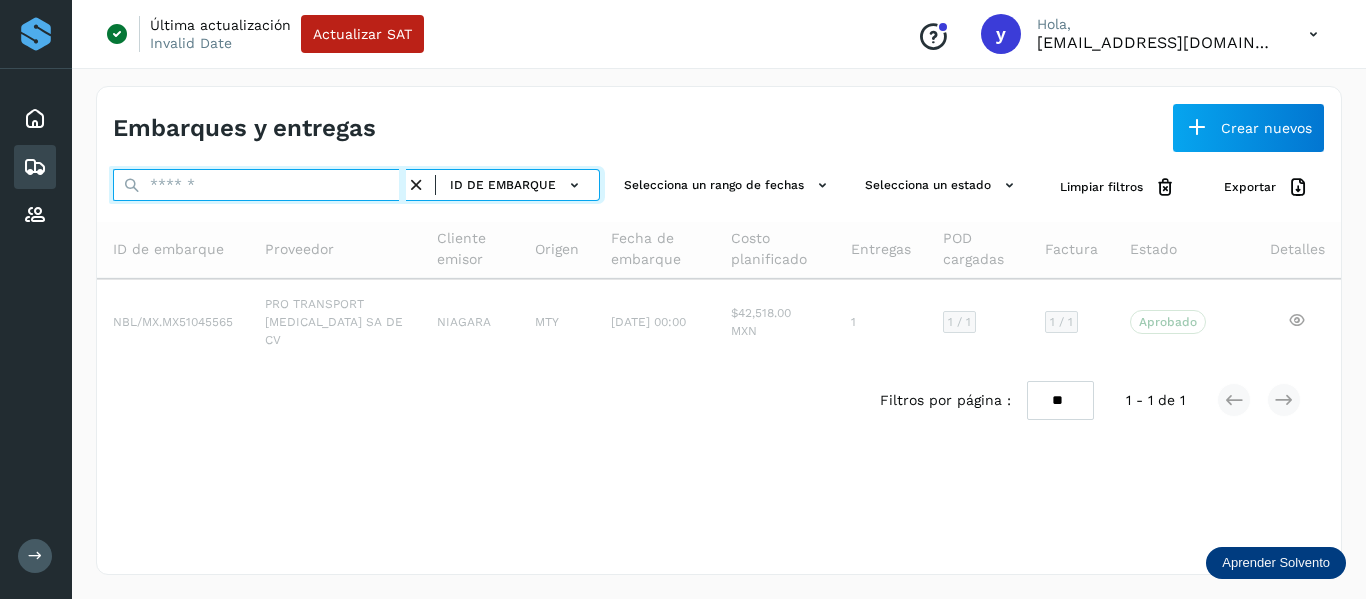 click at bounding box center [259, 185] 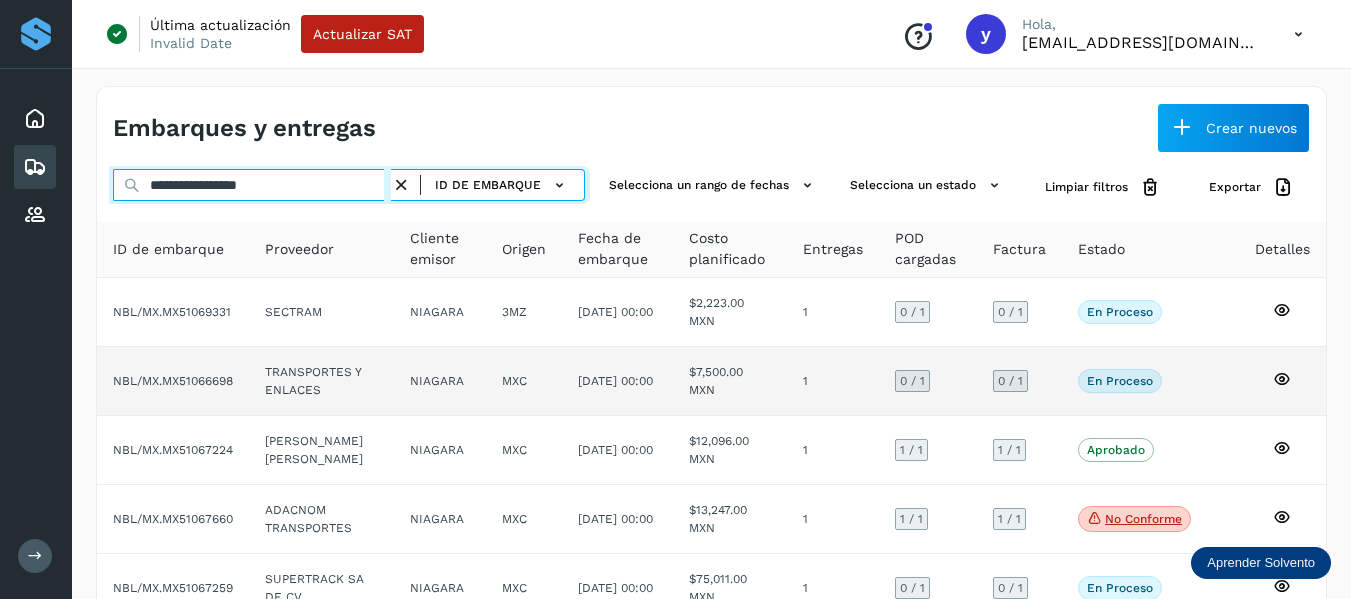 type on "**********" 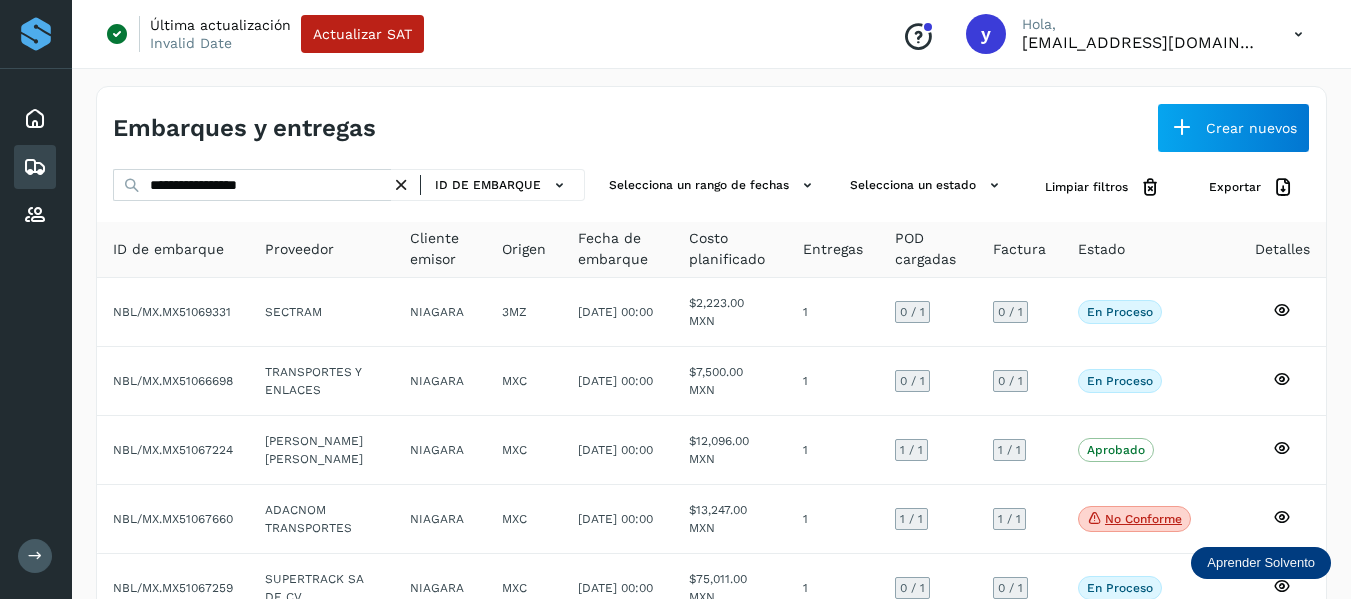 click at bounding box center [401, 185] 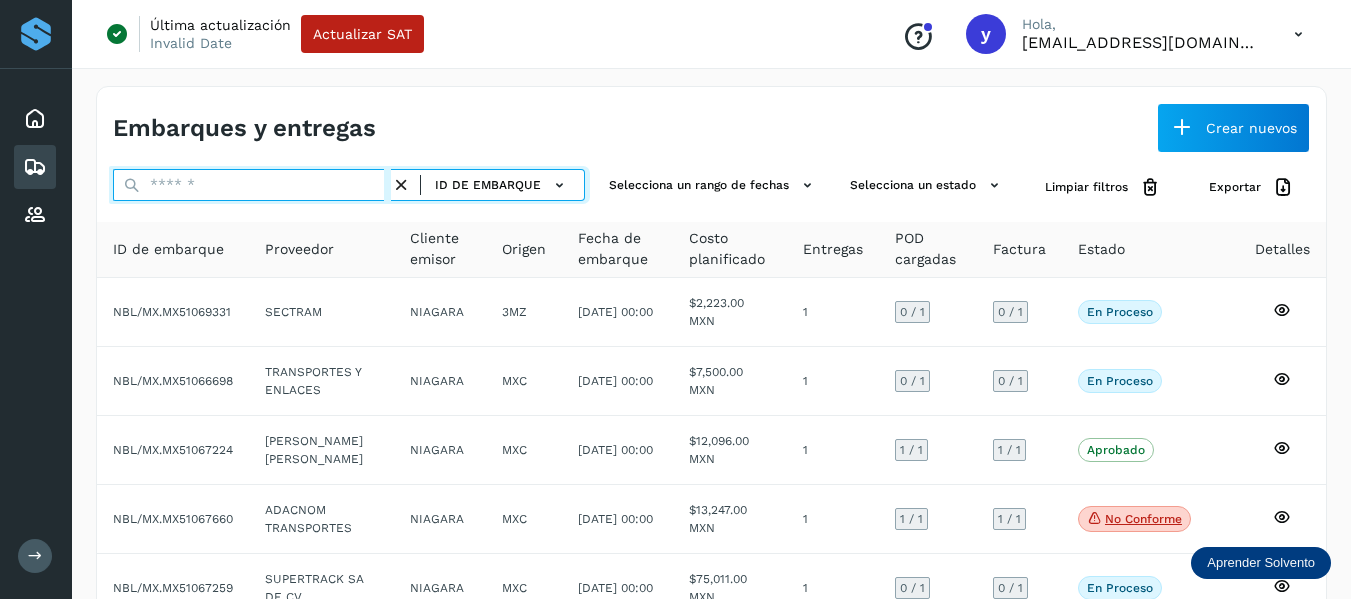 click at bounding box center [252, 185] 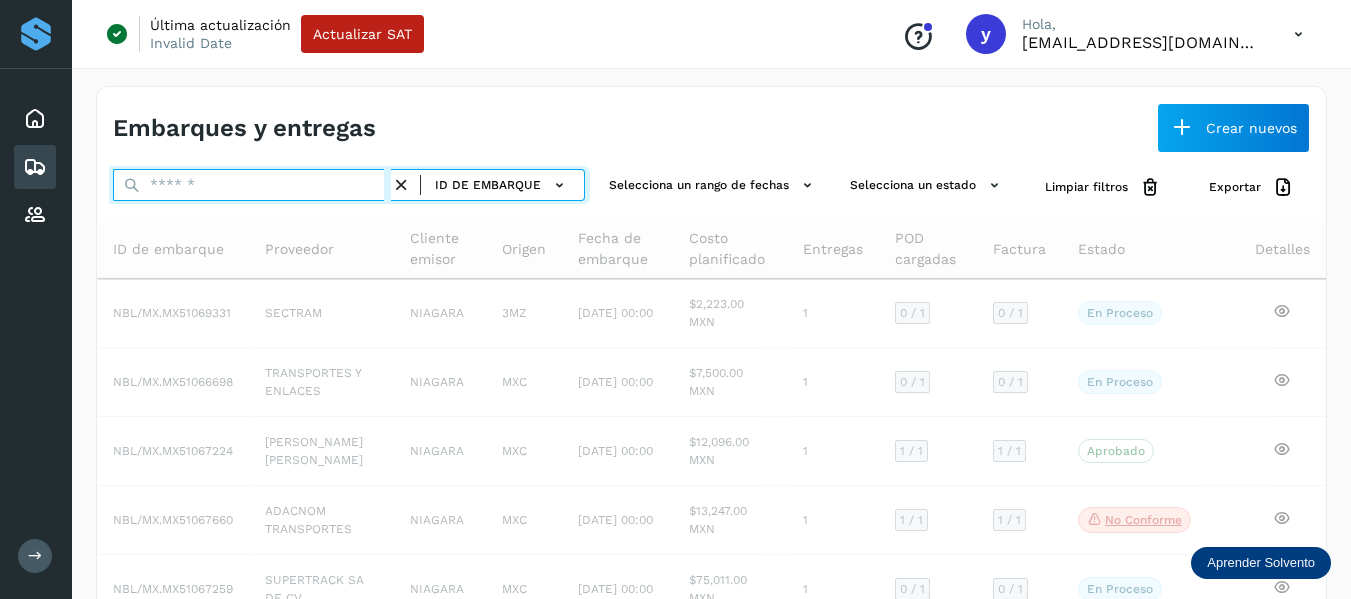 paste on "**********" 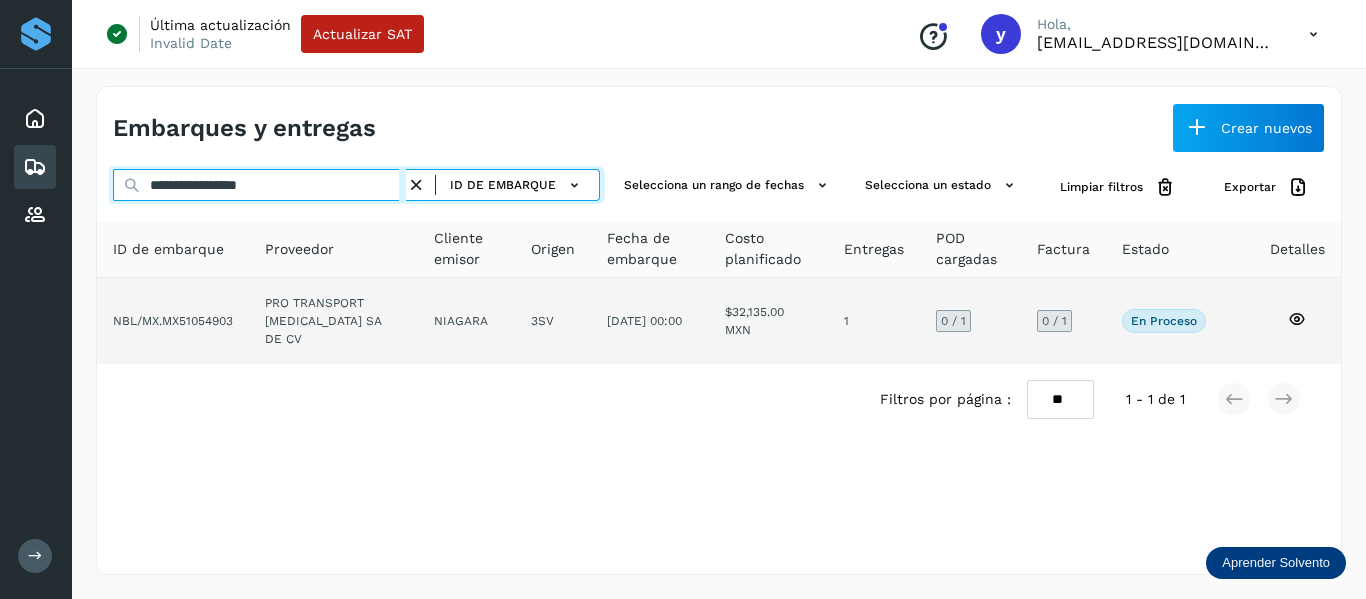 type on "**********" 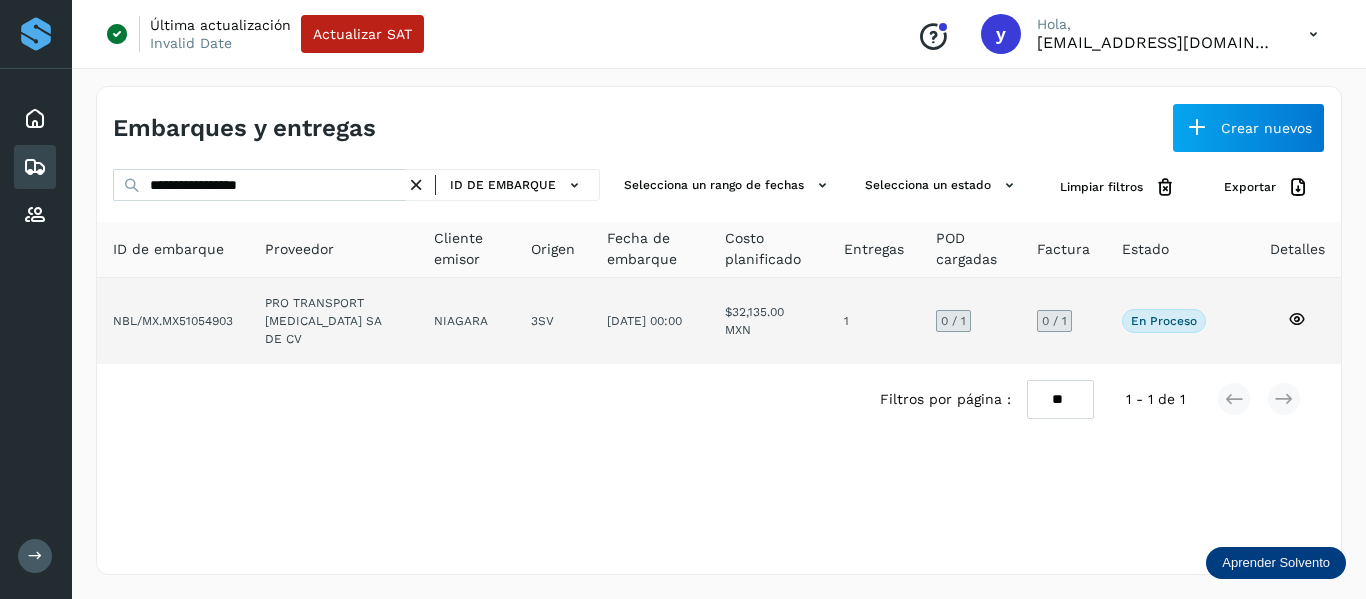 click on "En proceso
Verifica el estado de la factura o entregas asociadas a este embarque" 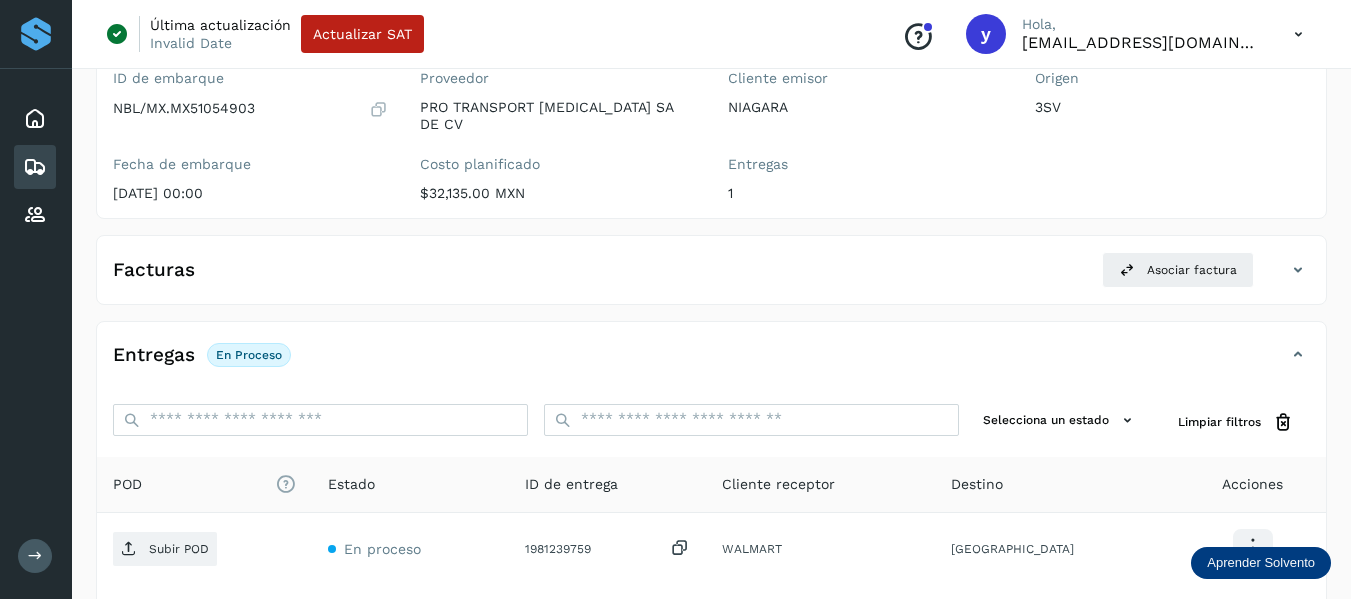 scroll, scrollTop: 200, scrollLeft: 0, axis: vertical 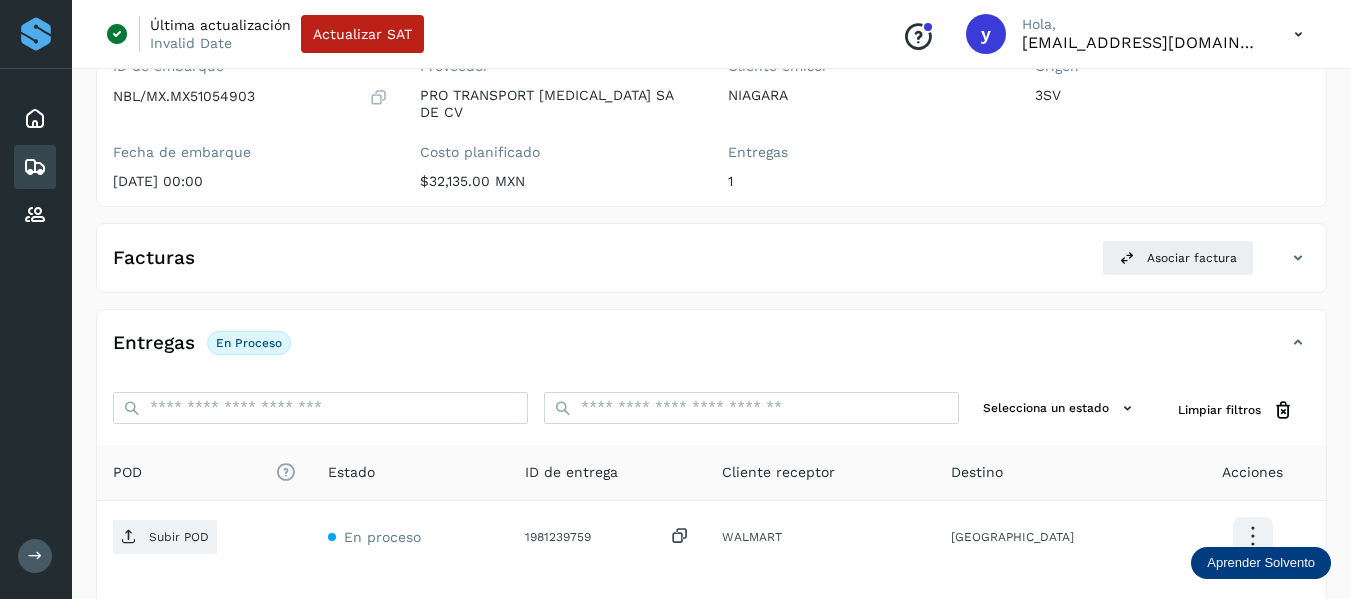 click on "Facturas Asociar factura" 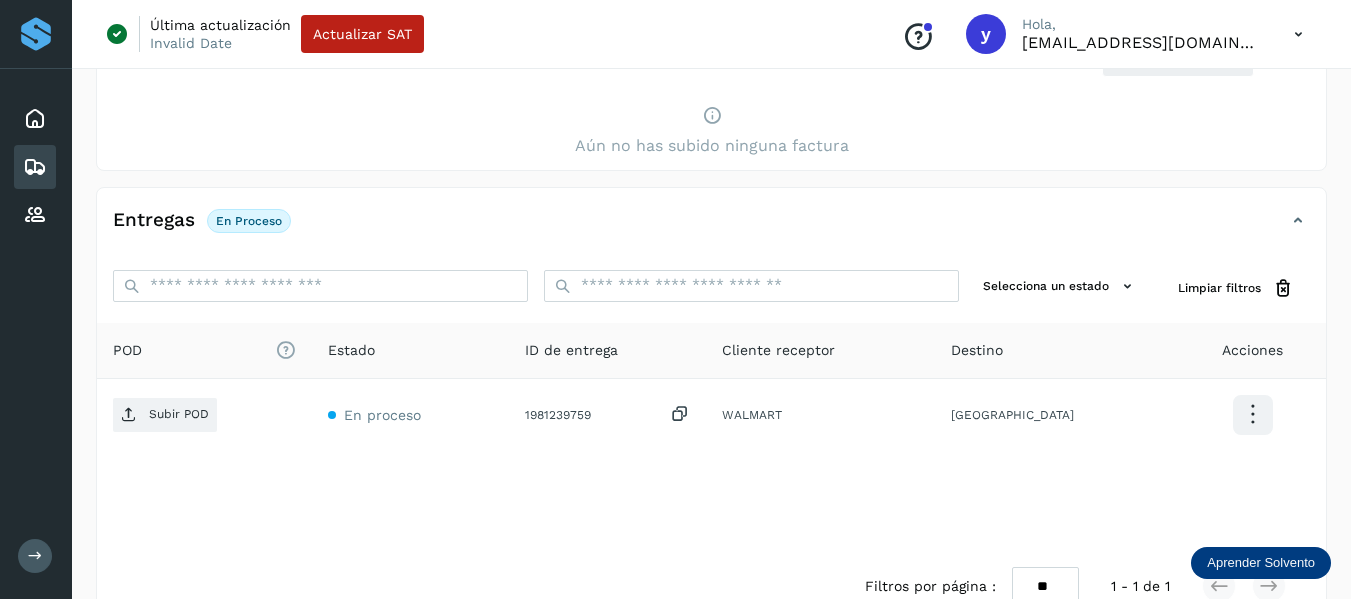 scroll, scrollTop: 433, scrollLeft: 0, axis: vertical 